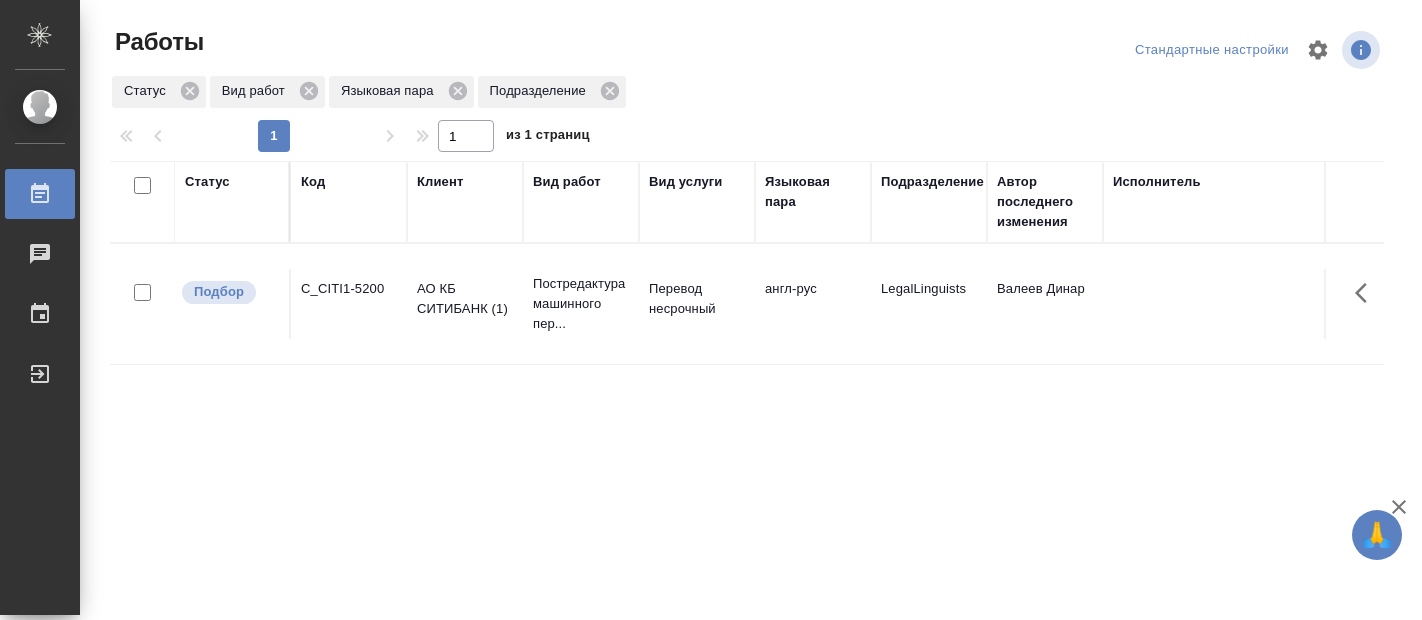 scroll, scrollTop: 0, scrollLeft: 0, axis: both 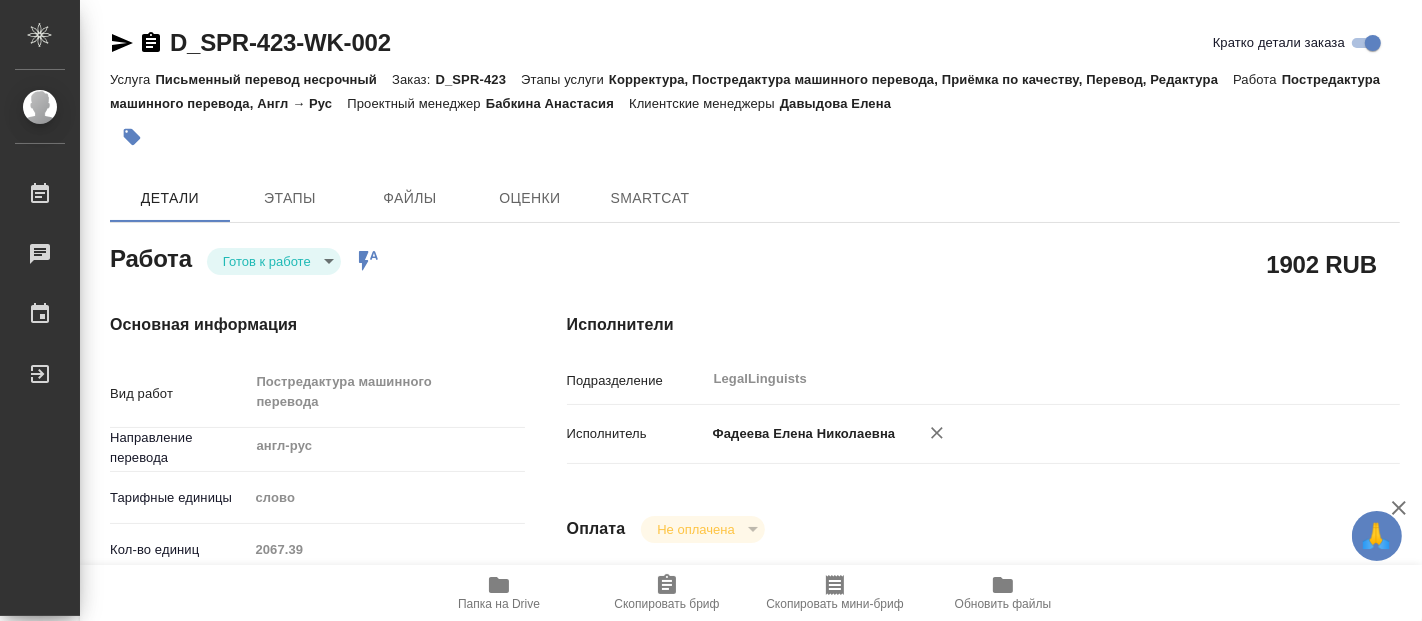 type on "x" 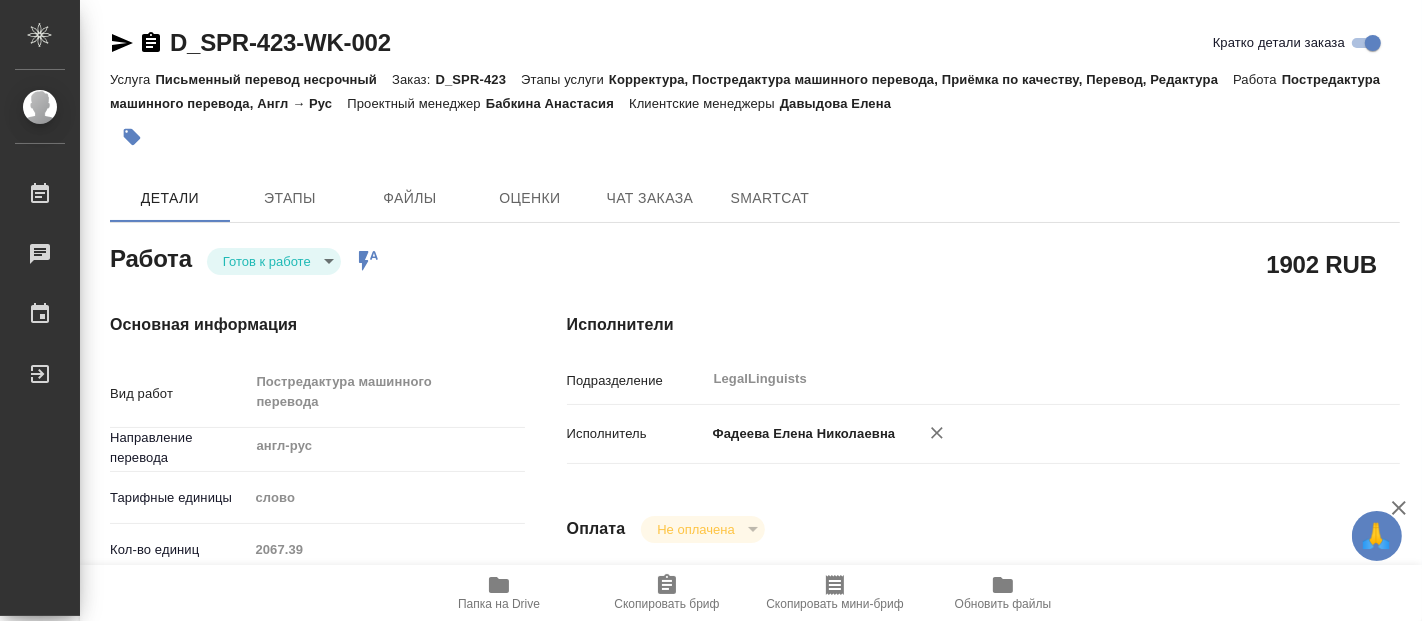type on "x" 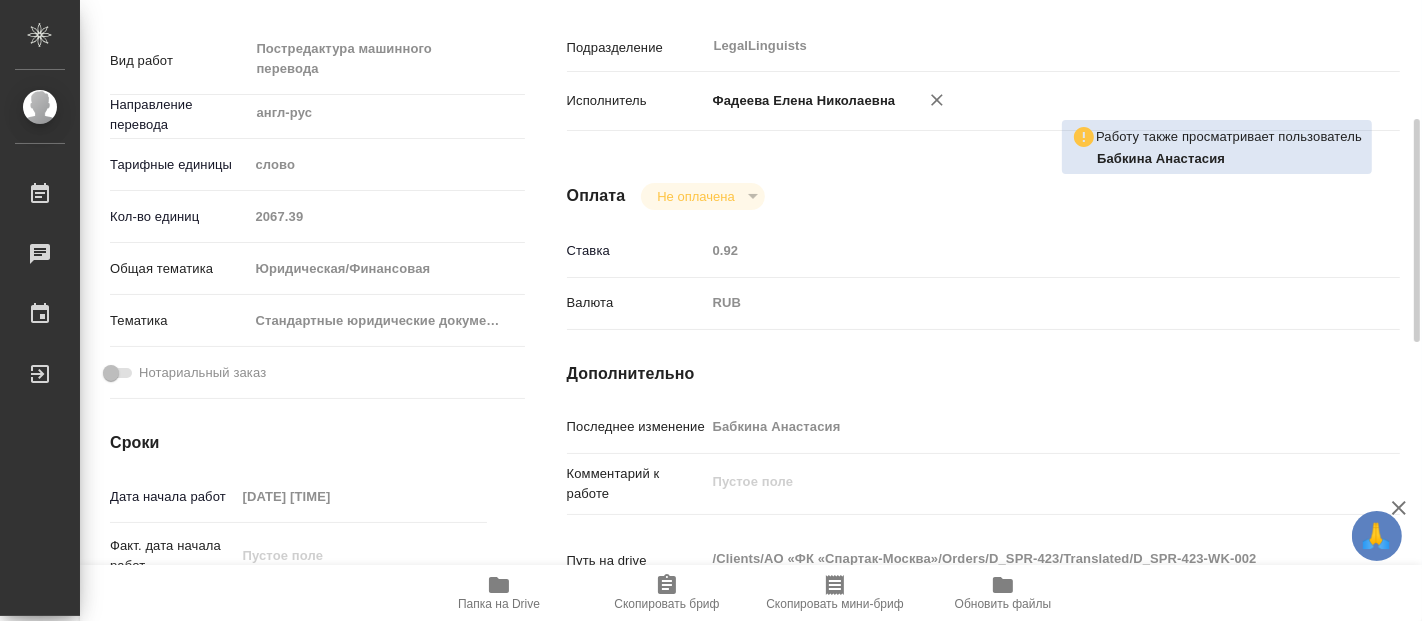 scroll, scrollTop: 0, scrollLeft: 0, axis: both 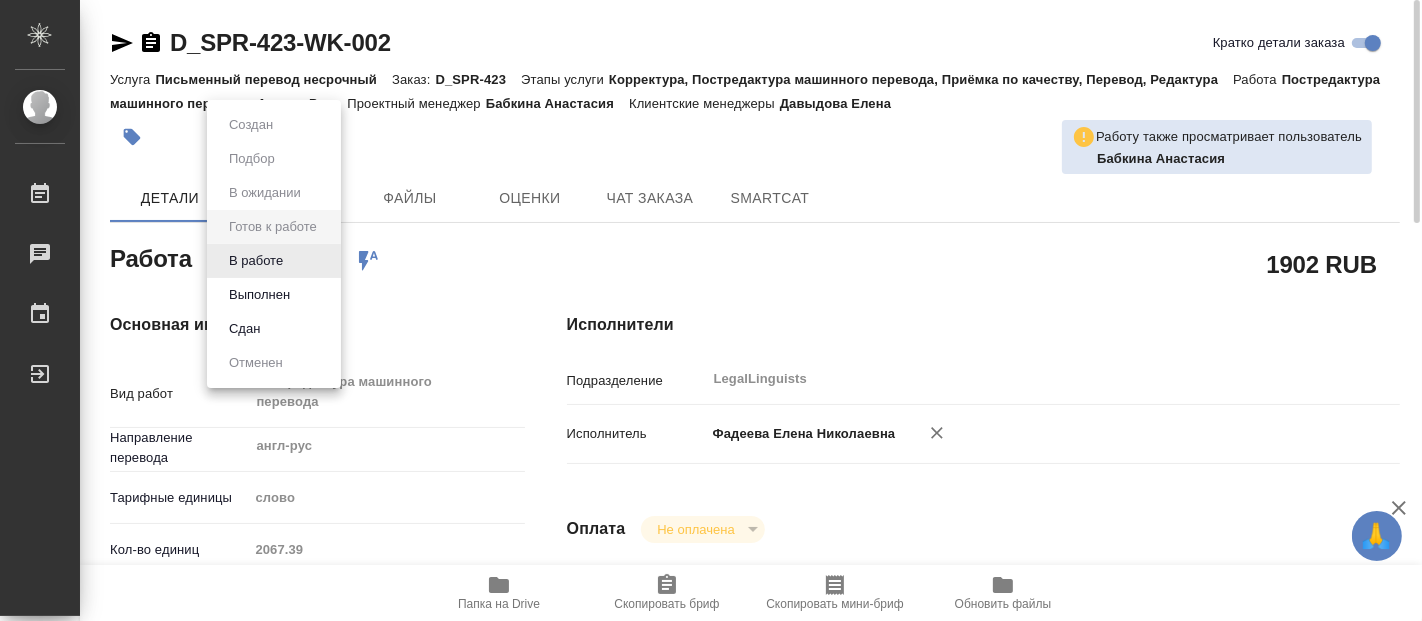 click on "🙏 .cls-1
fill:#fff;
AWATERA Fadeeva Elena Работы 0 Чаты График Выйти D_SPR-423-WK-002 Кратко детали заказа Услуга Письменный перевод несрочный Заказ: D_SPR-423 Этапы услуги Корректура, Постредактура машинного перевода, Приёмка по качеству, Перевод, Редактура Работа Постредактура машинного перевода, Англ → Рус Проектный менеджер Бабкина Анастасия Клиентские менеджеры Давыдова Елена Работу также просматривает пользователь Бабкина Анастасия Детали Этапы Файлы Оценки Чат заказа SmartCat Работа Готов к работе readyForWork Работа включена в последовательность 1902 RUB Вид работ" at bounding box center (711, 310) 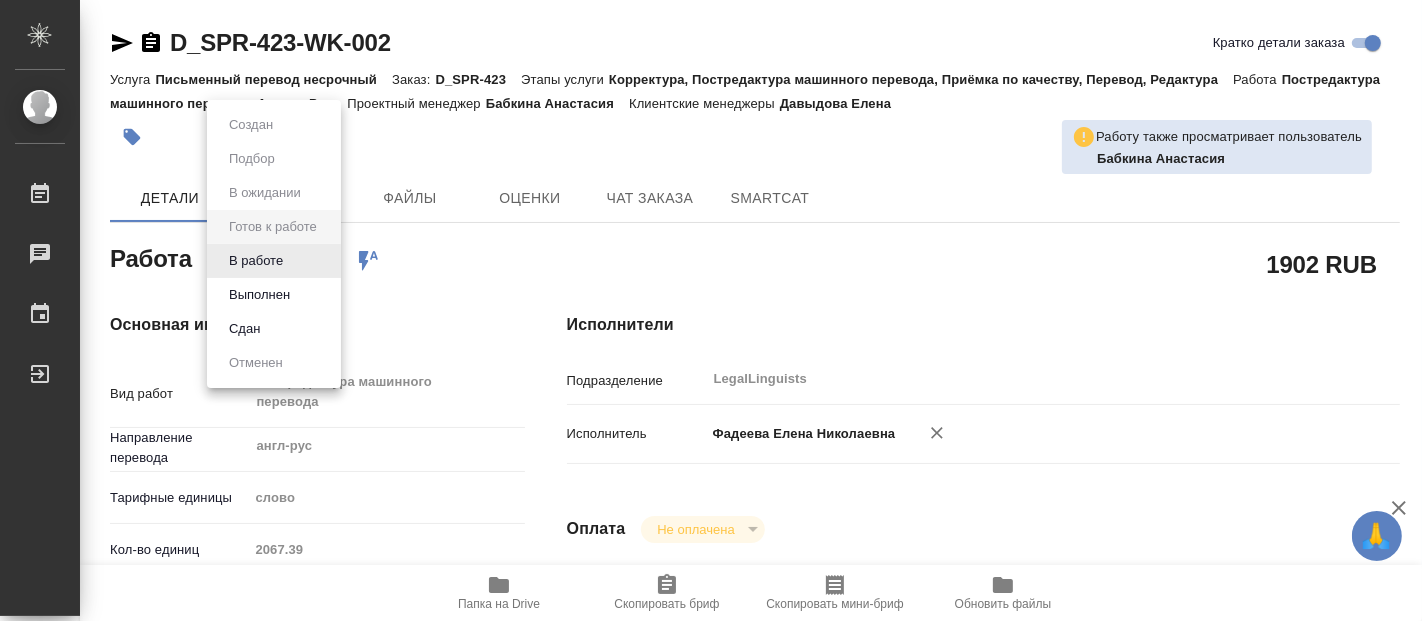 click at bounding box center [711, 310] 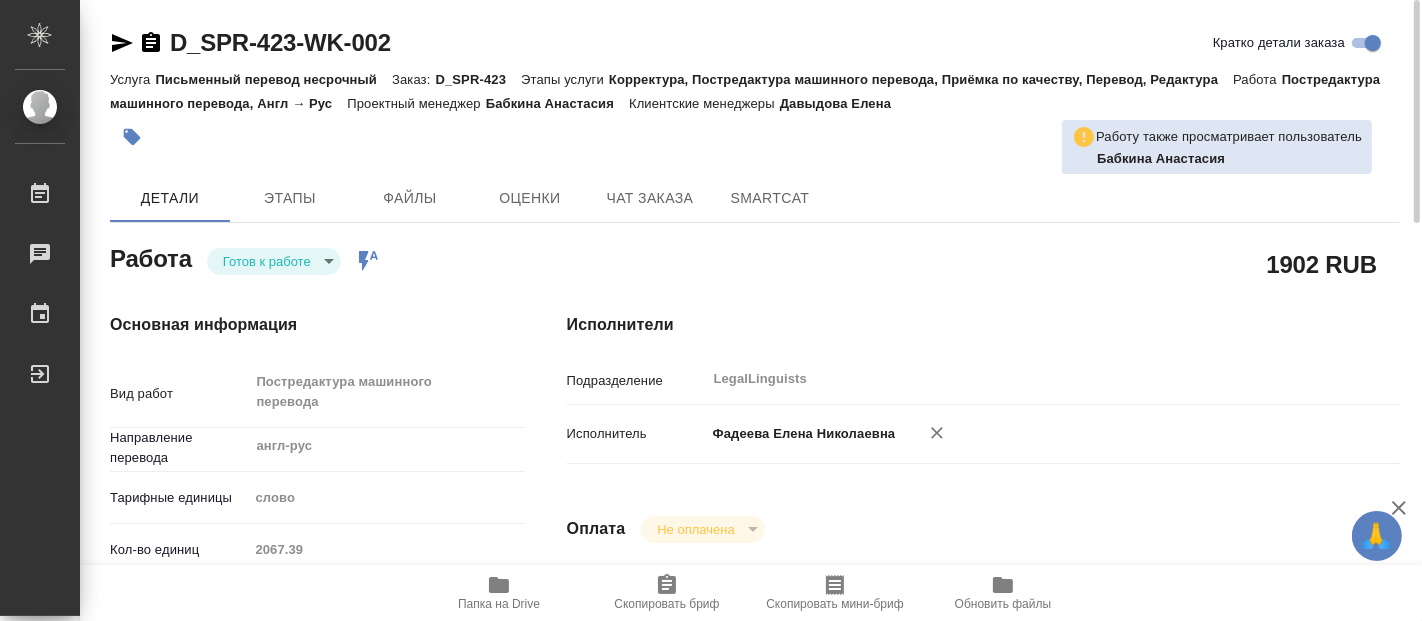 click on "🙏 .cls-1
fill:#fff;
AWATERA Fadeeva Elena Работы 0 Чаты График Выйти D_SPR-423-WK-002 Кратко детали заказа Услуга Письменный перевод несрочный Заказ: D_SPR-423 Этапы услуги Корректура, Постредактура машинного перевода, Приёмка по качеству, Перевод, Редактура Работа Постредактура машинного перевода, Англ → Рус Проектный менеджер Бабкина Анастасия Клиентские менеджеры Давыдова Елена Работу также просматривает пользователь Бабкина Анастасия Детали Этапы Файлы Оценки Чат заказа SmartCat Работа Готов к работе readyForWork Работа включена в последовательность 1902 RUB Вид работ" at bounding box center [711, 310] 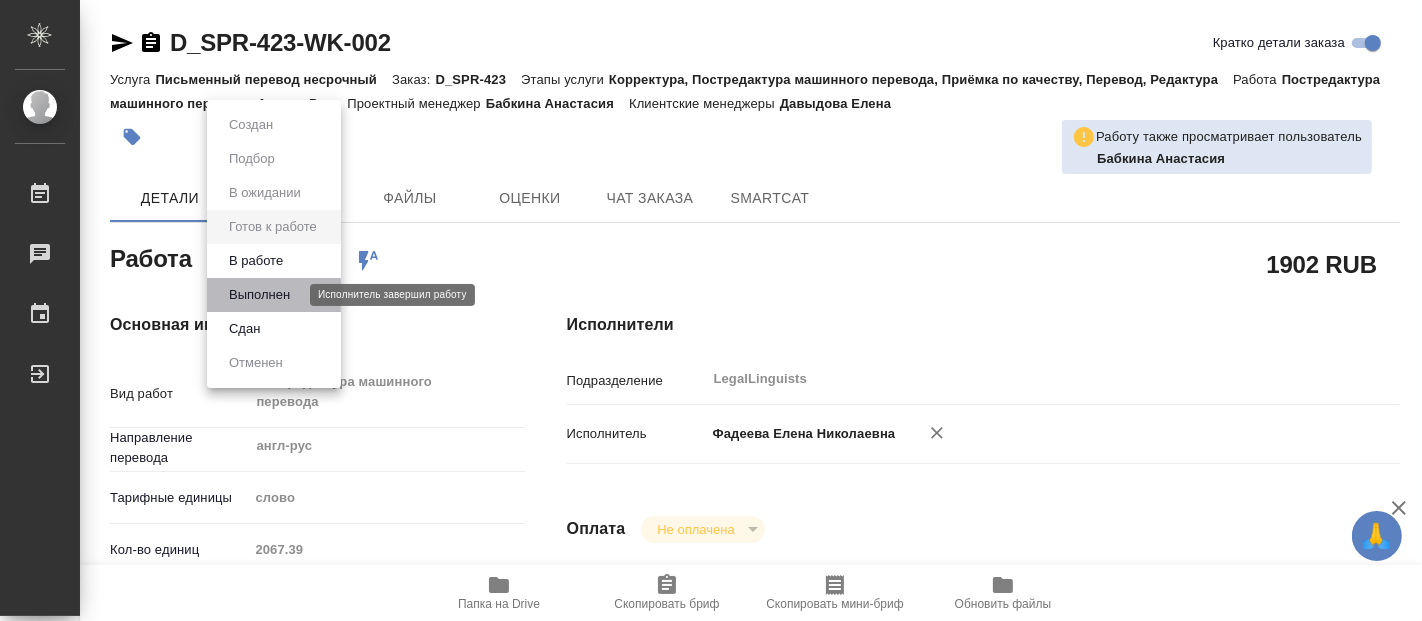 click on "Выполнен" at bounding box center (259, 295) 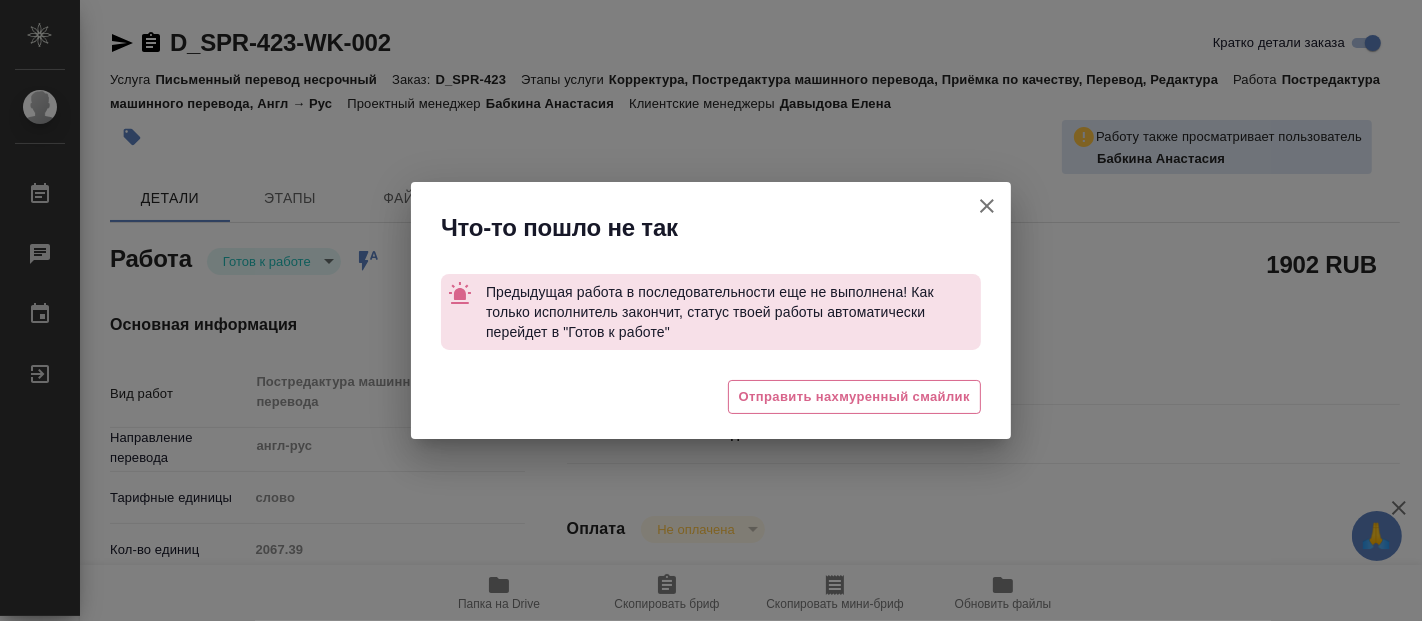 type on "x" 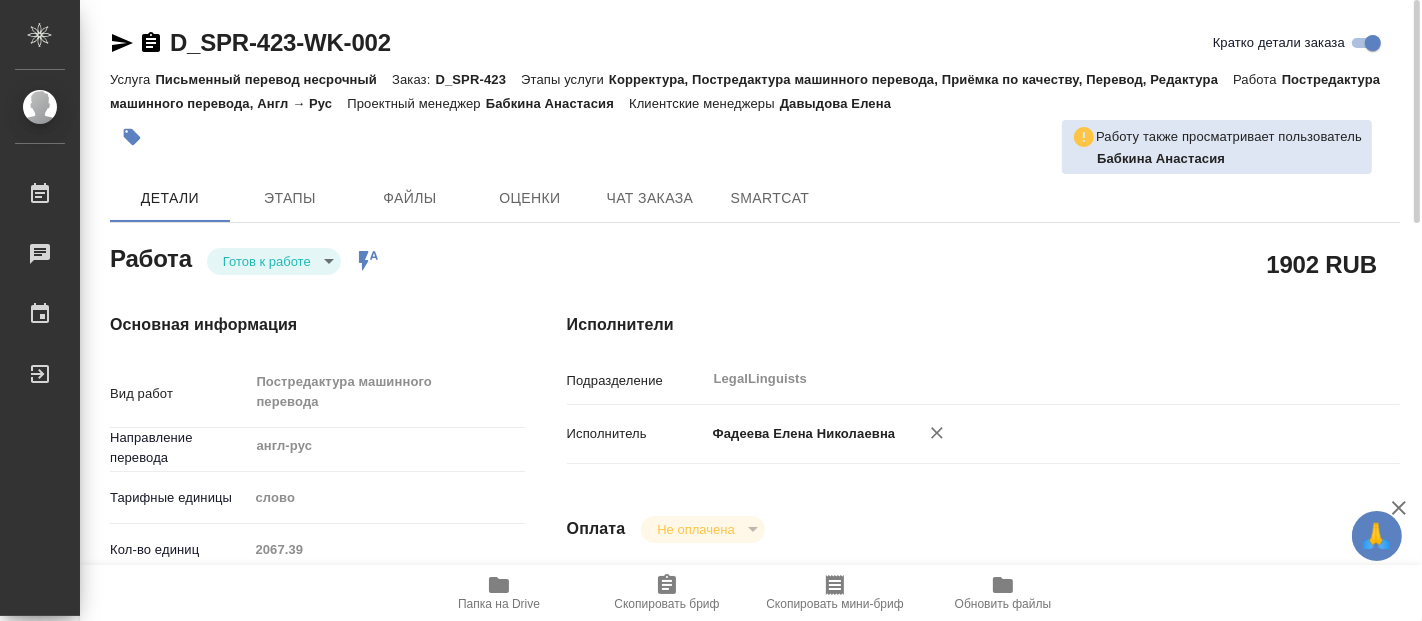 type on "x" 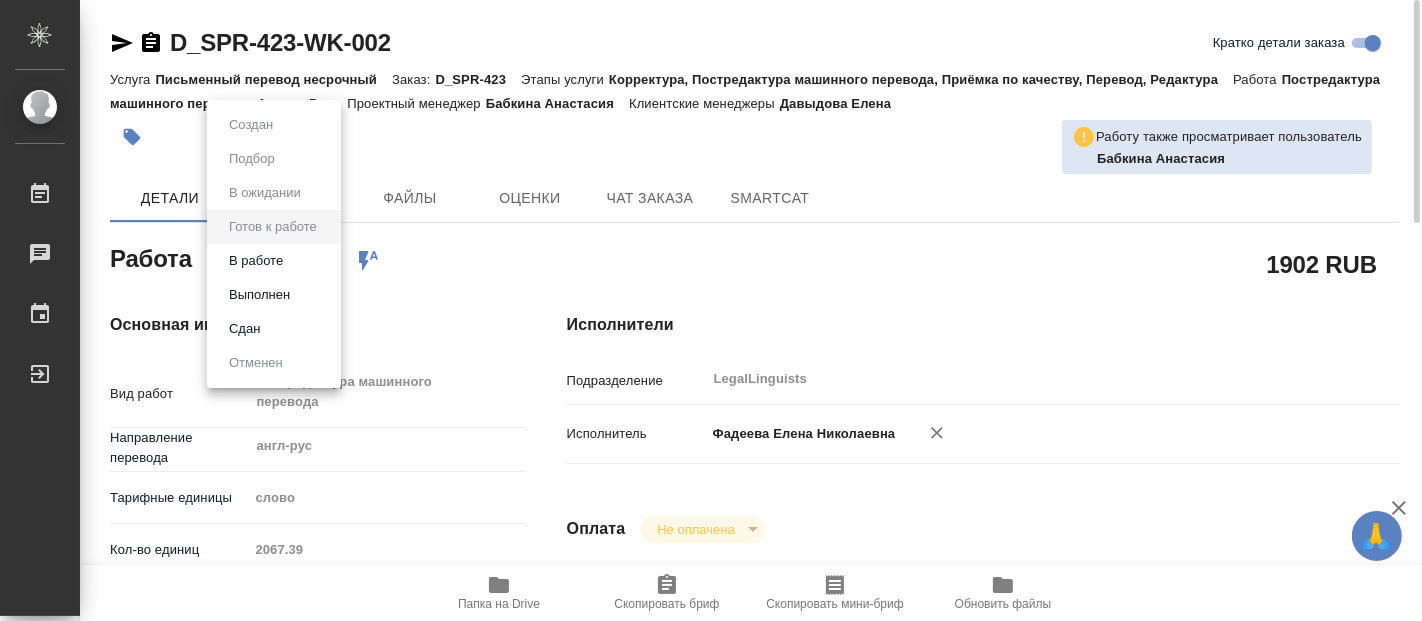 click on "🙏 .cls-1
fill:#fff;
AWATERA Fadeeva Elena Работы 0 Чаты График Выйти D_SPR-423-WK-002 Кратко детали заказа Услуга Письменный перевод несрочный Заказ: D_SPR-423 Этапы услуги Корректура, Постредактура машинного перевода, Приёмка по качеству, Перевод, Редактура Работа Постредактура машинного перевода, Англ → Рус Проектный менеджер Бабкина Анастасия Клиентские менеджеры Давыдова Елена Работу также просматривает пользователь Бабкина Анастасия Детали Этапы Файлы Оценки Чат заказа SmartCat Работа Готов к работе readyForWork Работа включена в последовательность 1902 RUB Вид работ" at bounding box center (711, 310) 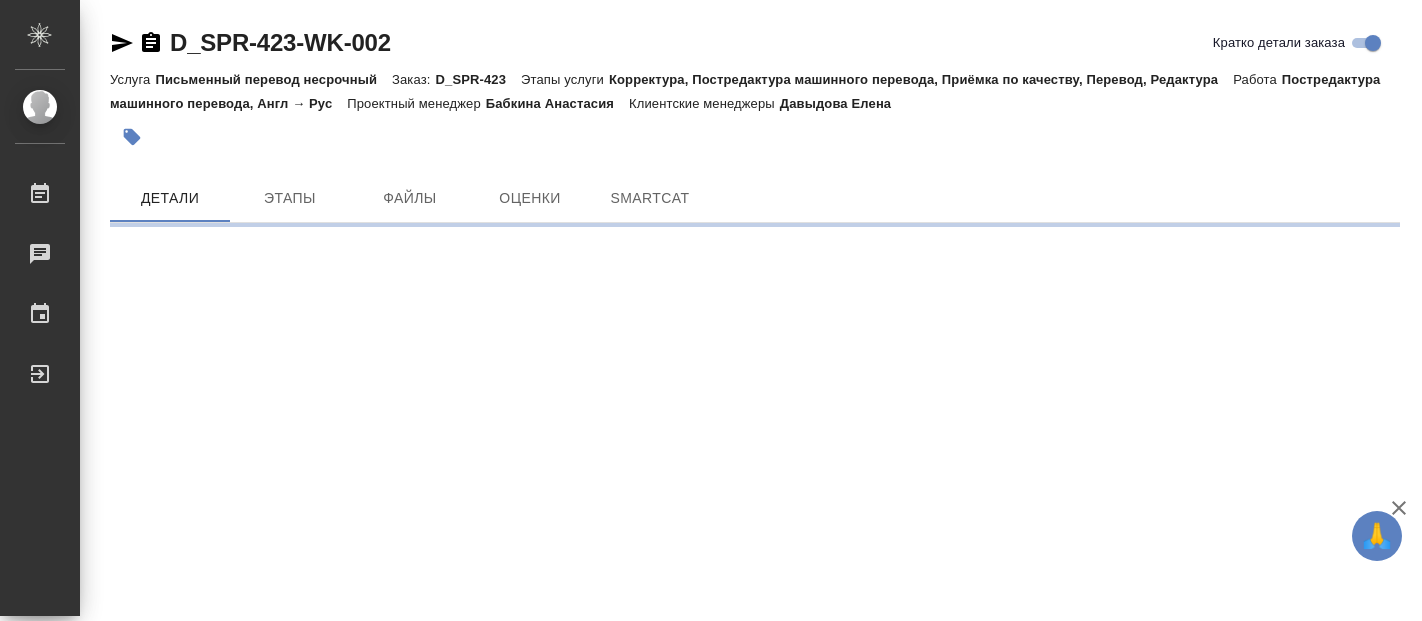 scroll, scrollTop: 0, scrollLeft: 0, axis: both 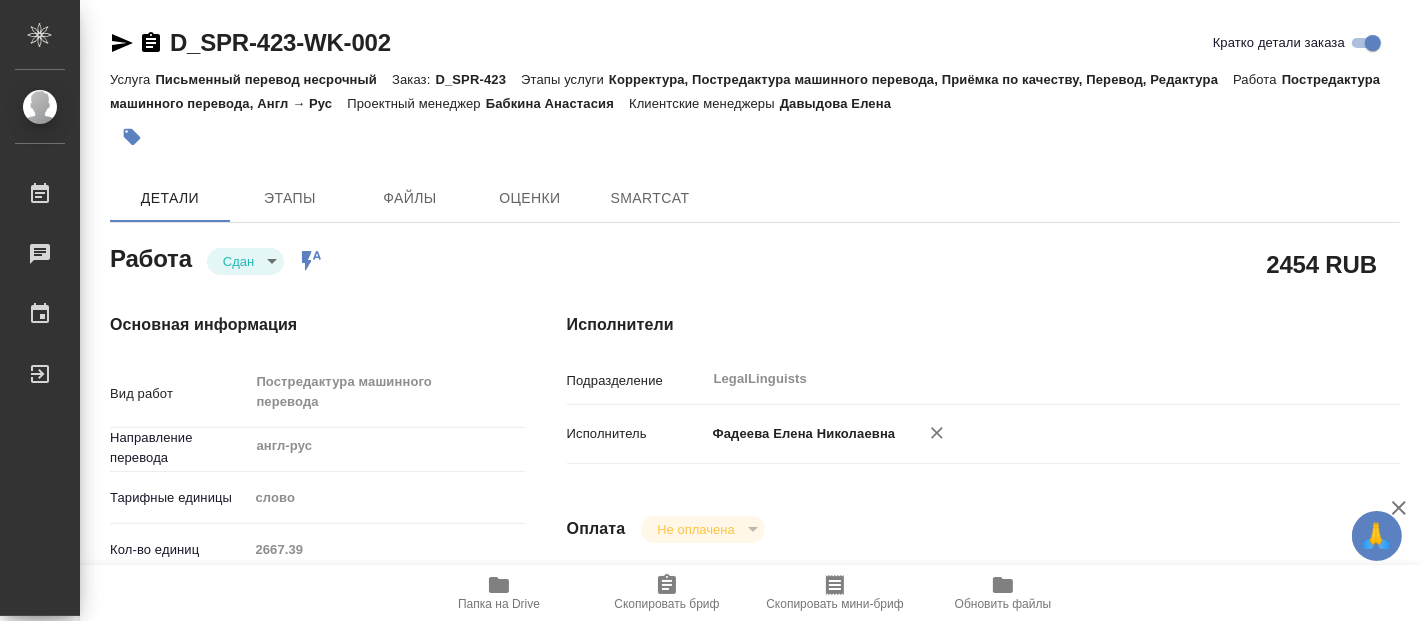type on "x" 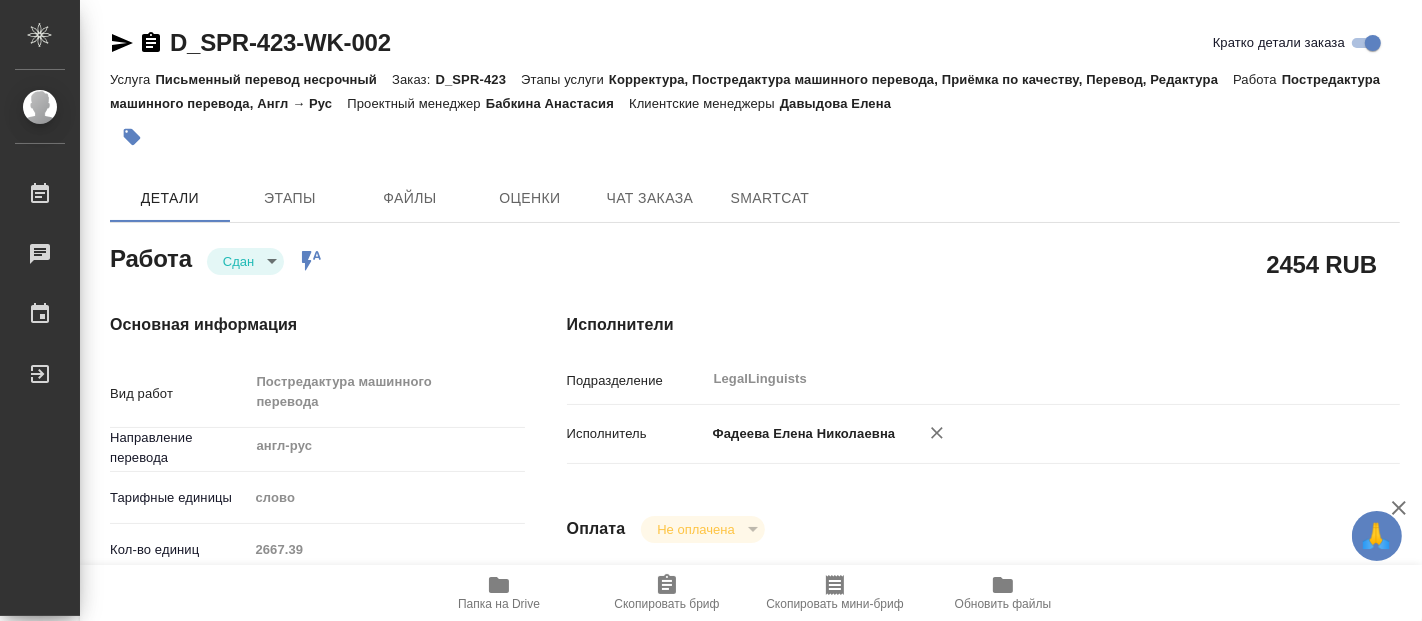 type on "x" 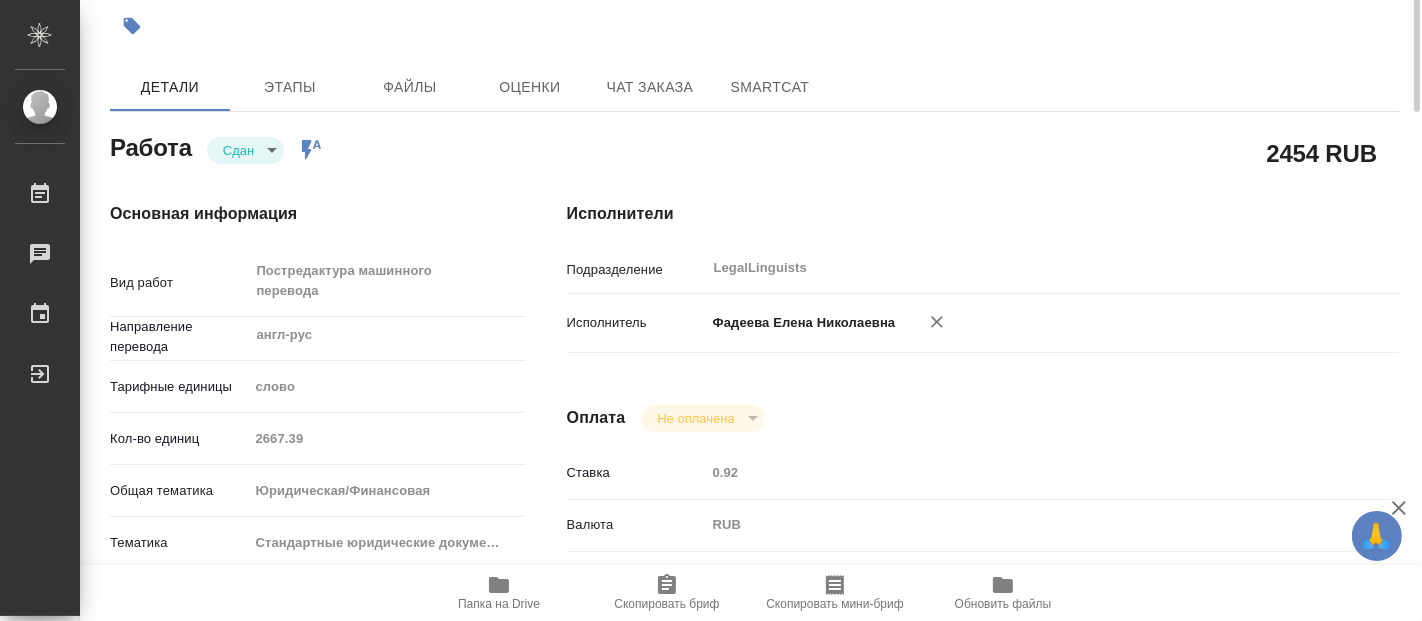 scroll, scrollTop: 0, scrollLeft: 0, axis: both 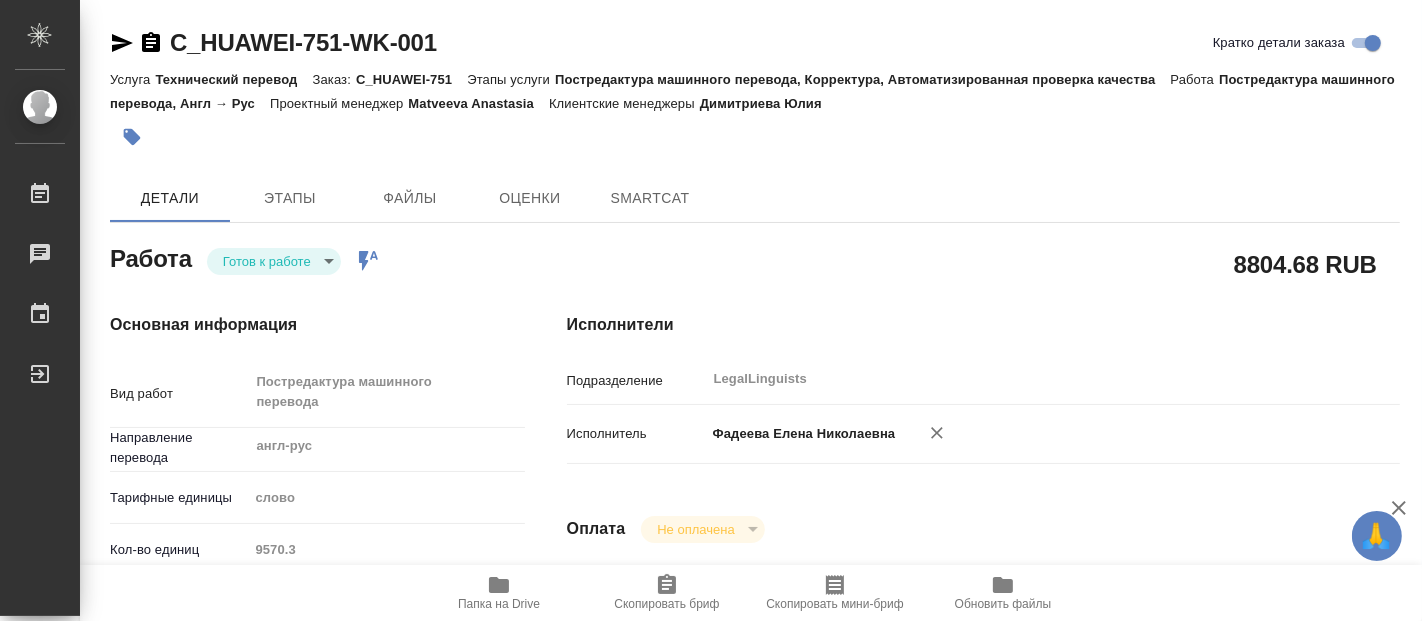 type on "x" 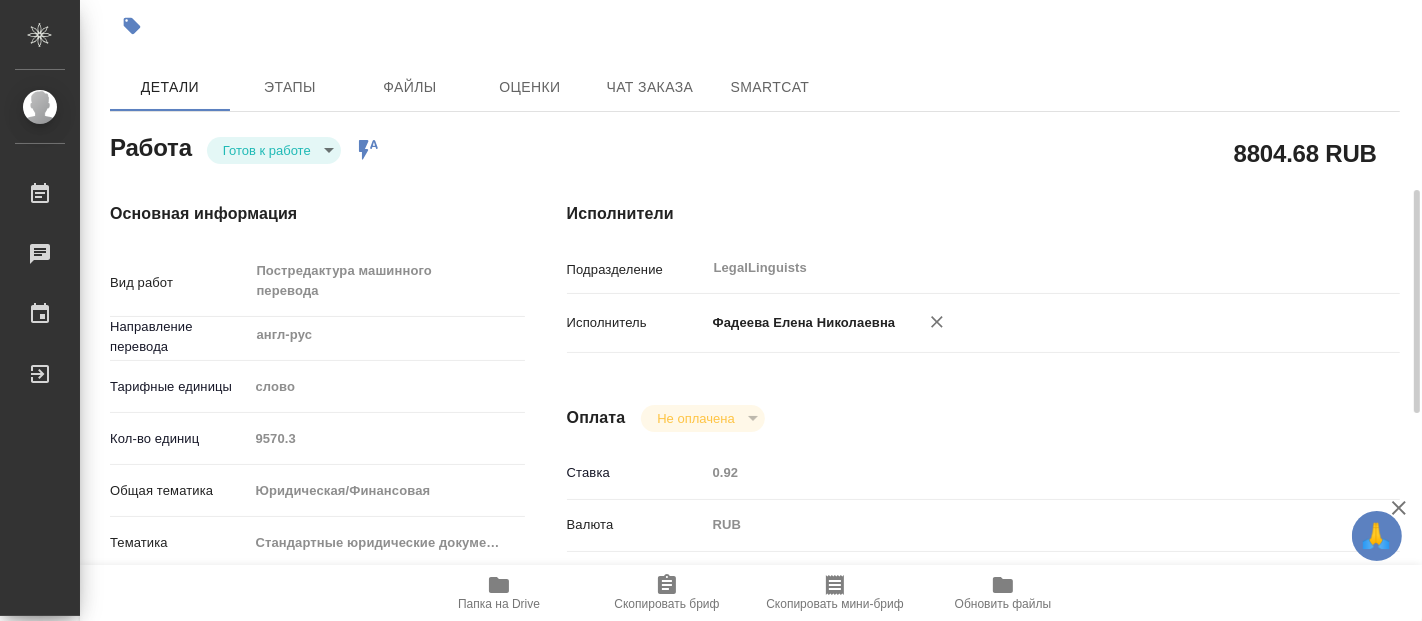 scroll, scrollTop: 222, scrollLeft: 0, axis: vertical 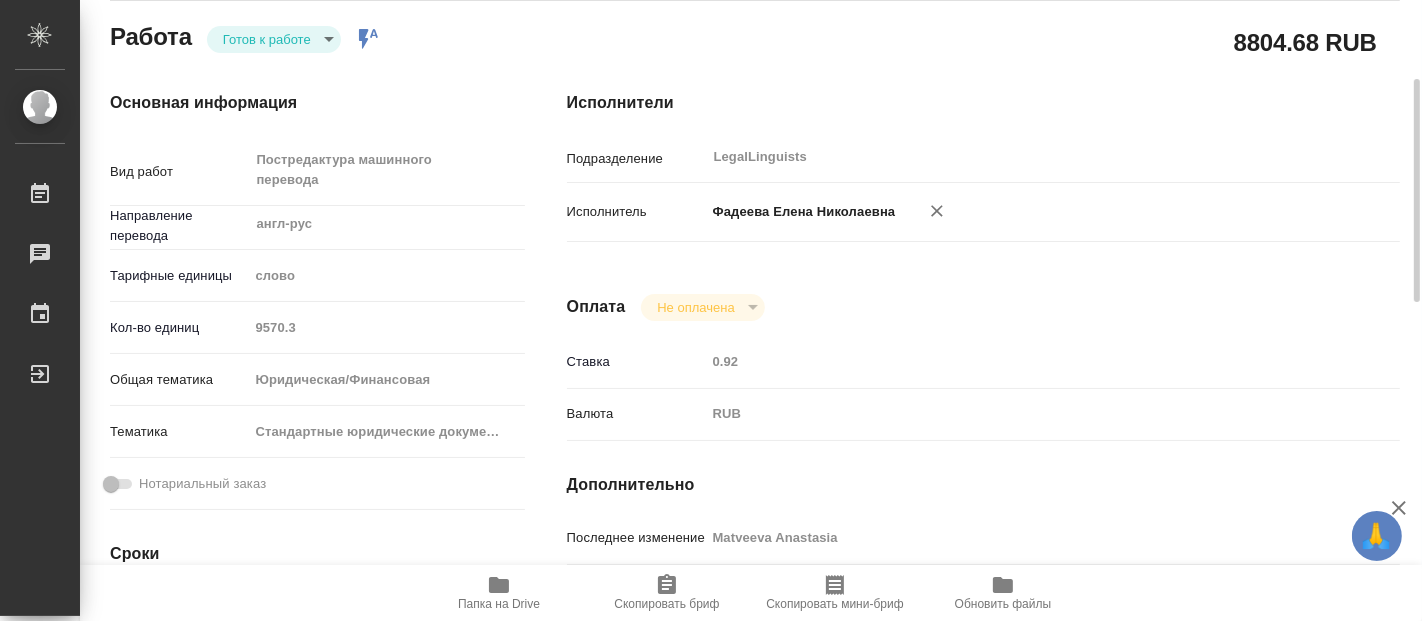 type on "x" 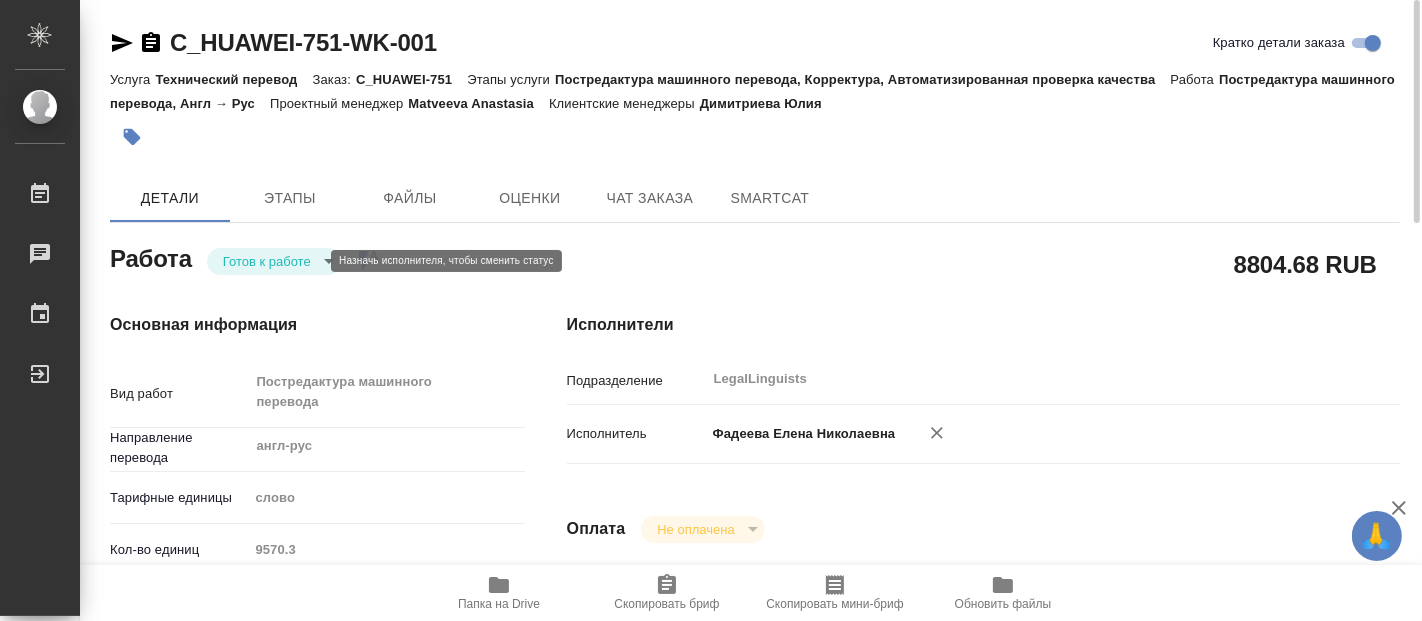 type on "x" 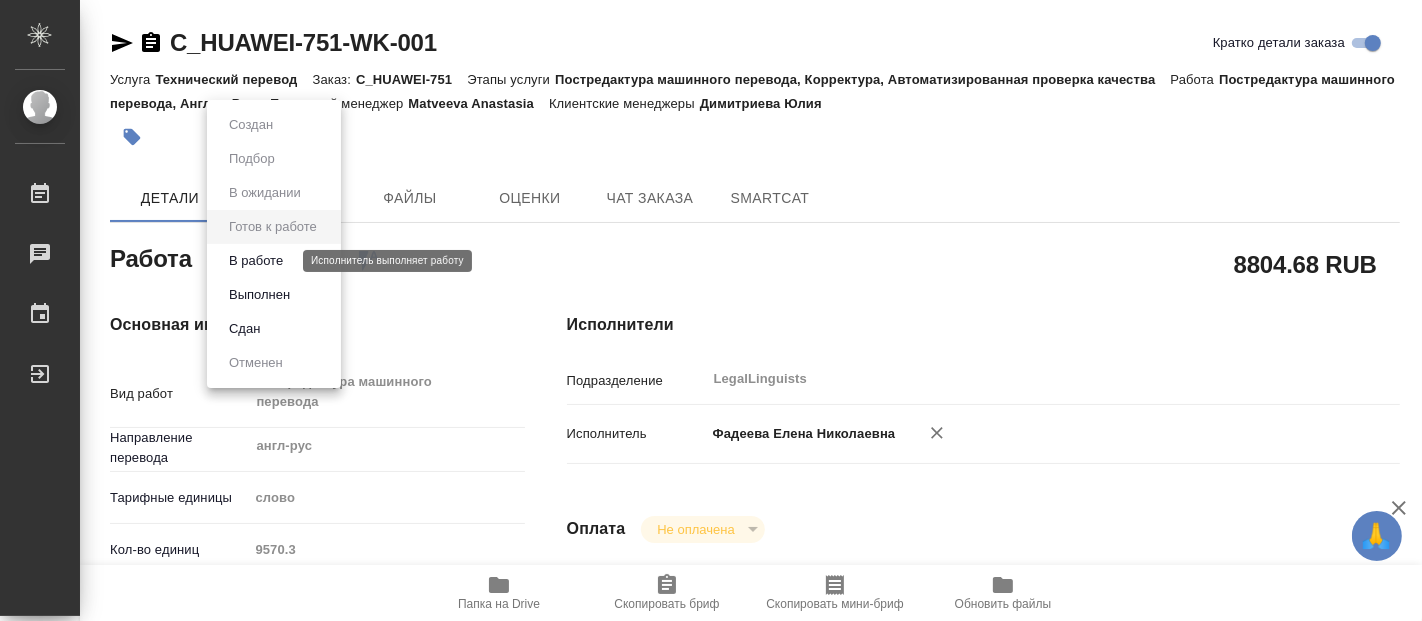 click on "В работе" at bounding box center [256, 261] 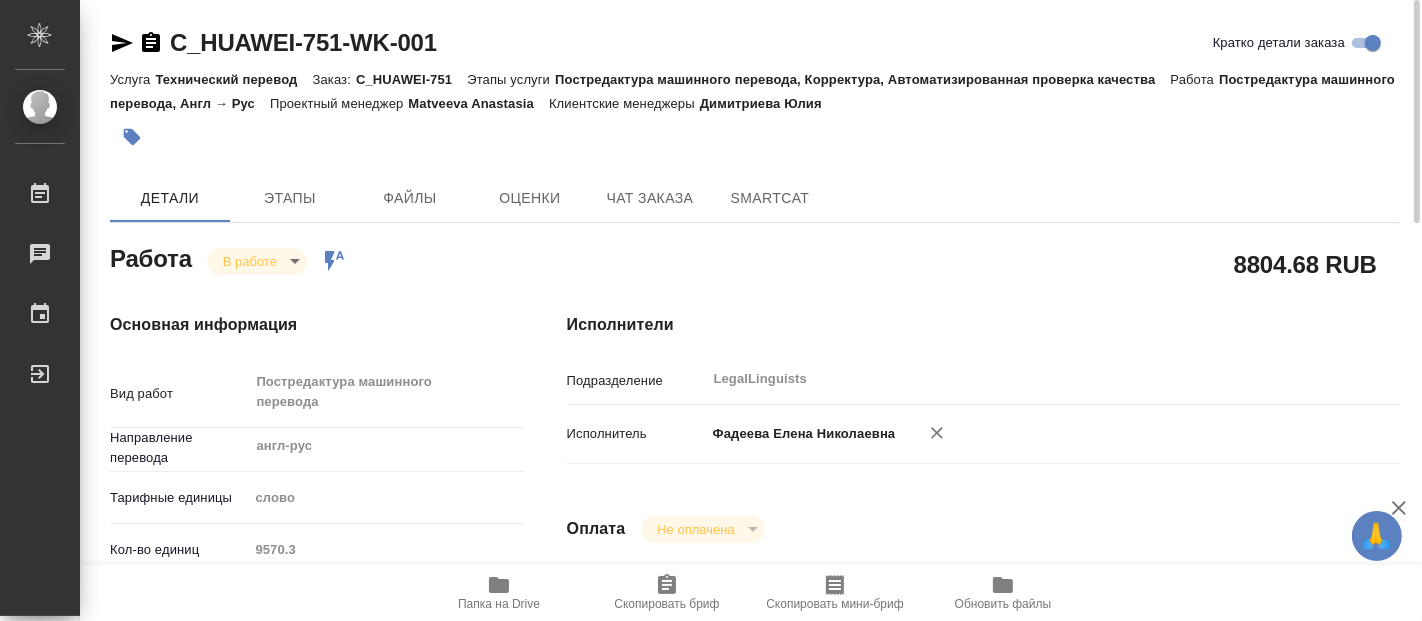 type on "x" 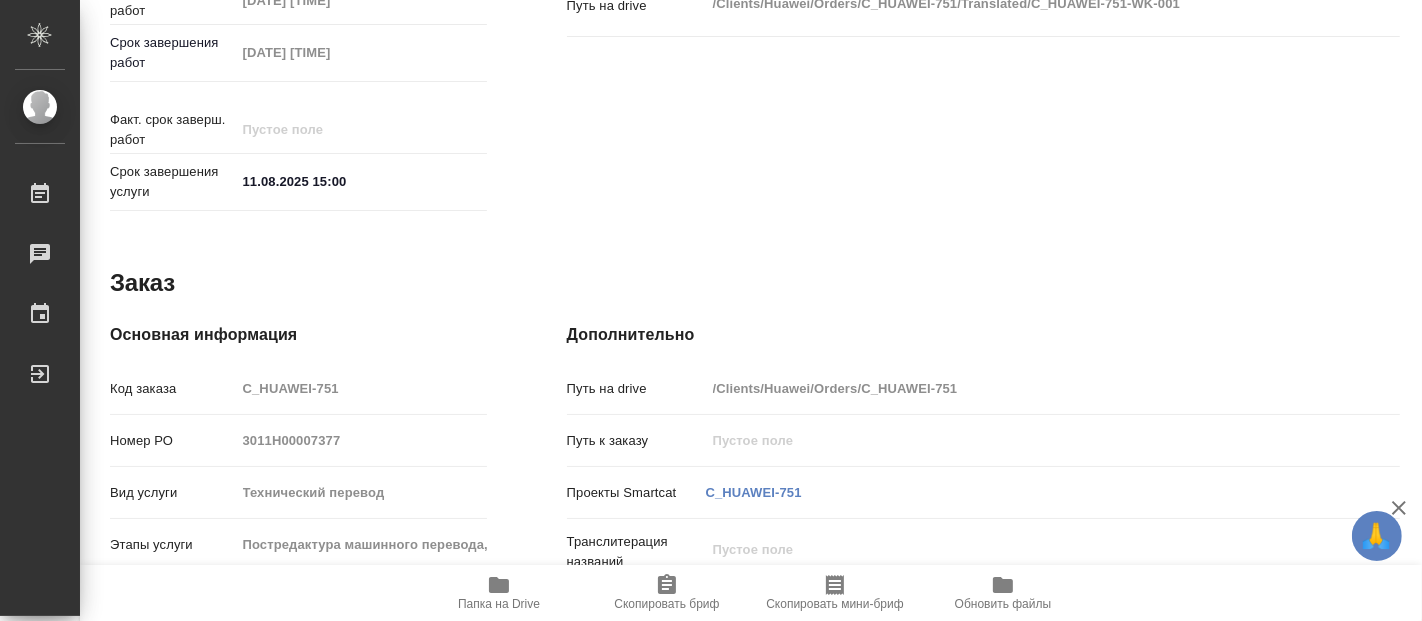 type on "x" 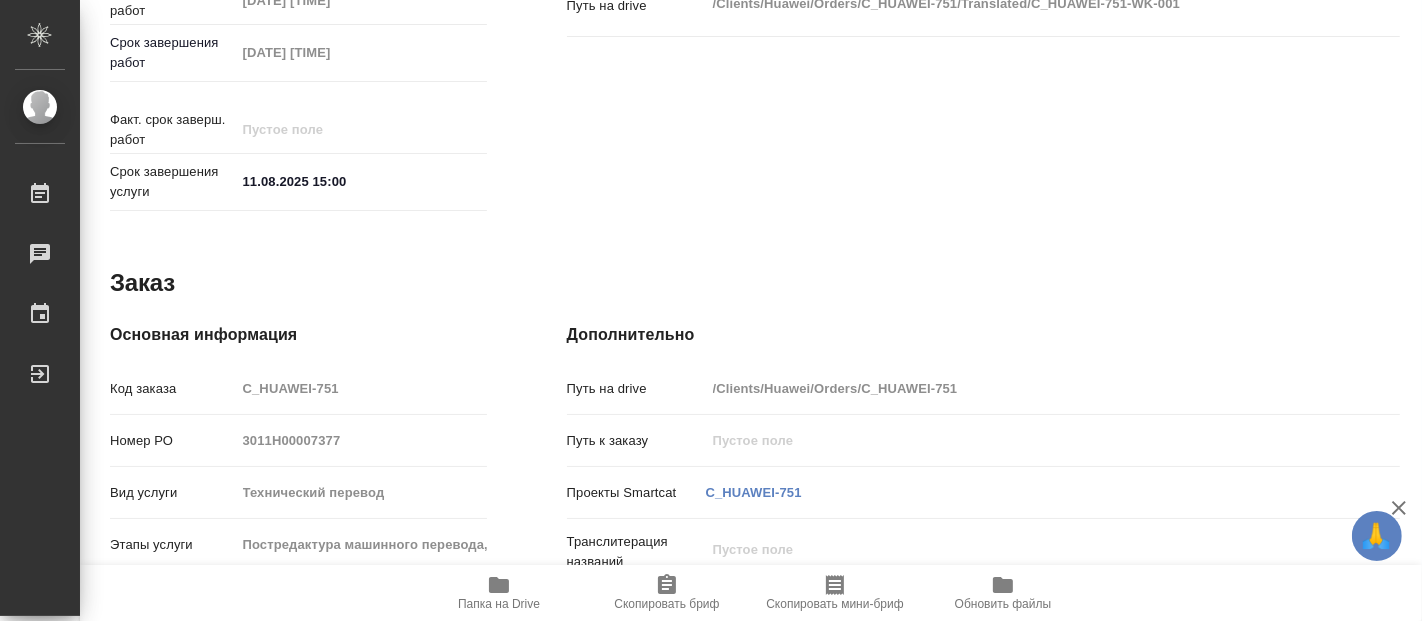 type on "x" 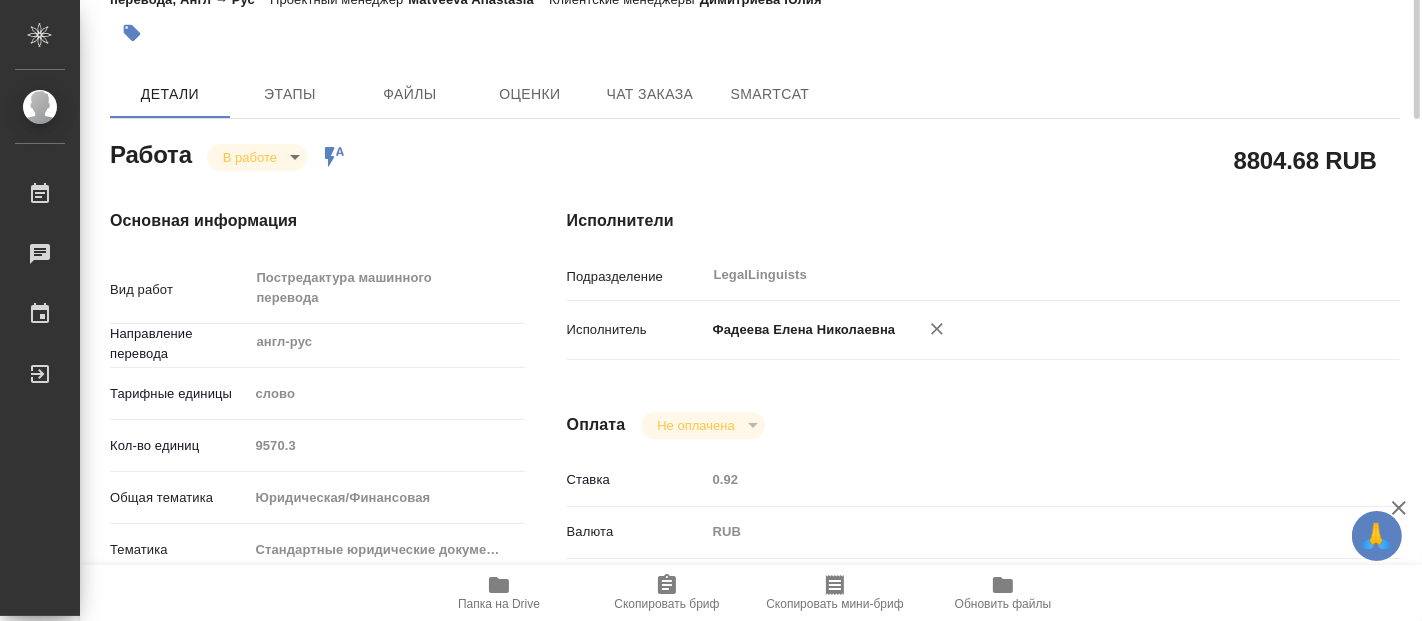 scroll, scrollTop: 0, scrollLeft: 0, axis: both 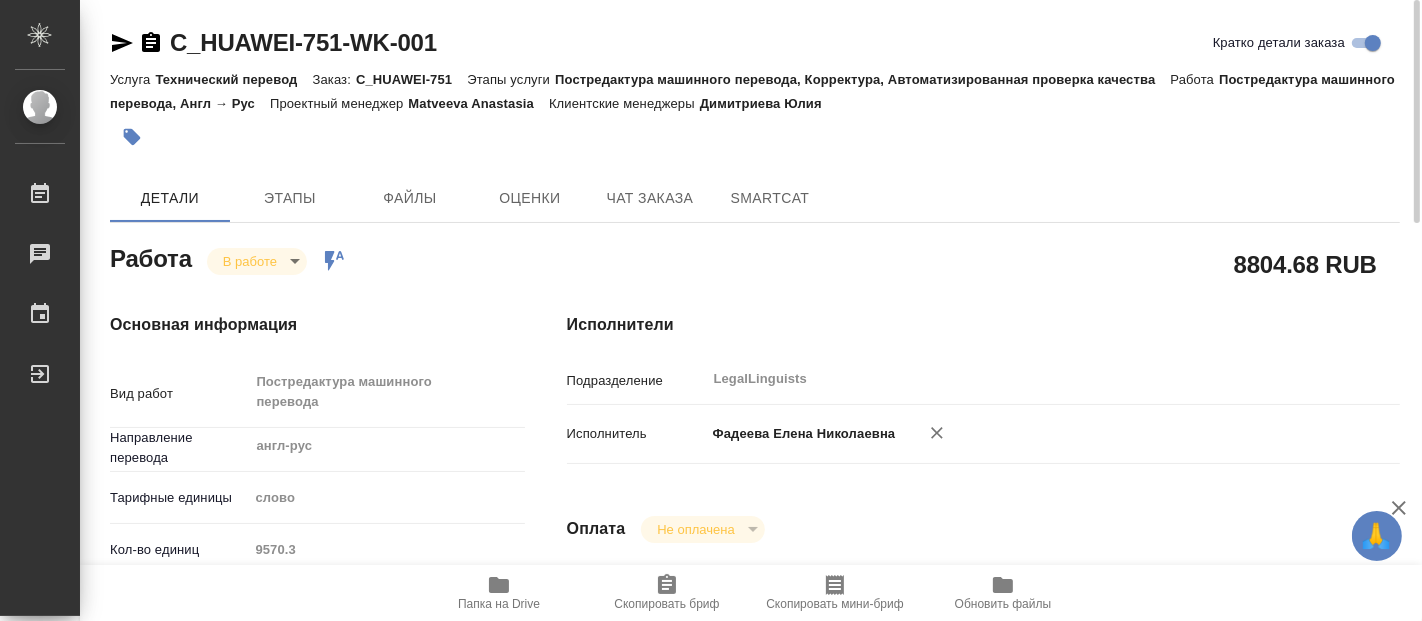 click 